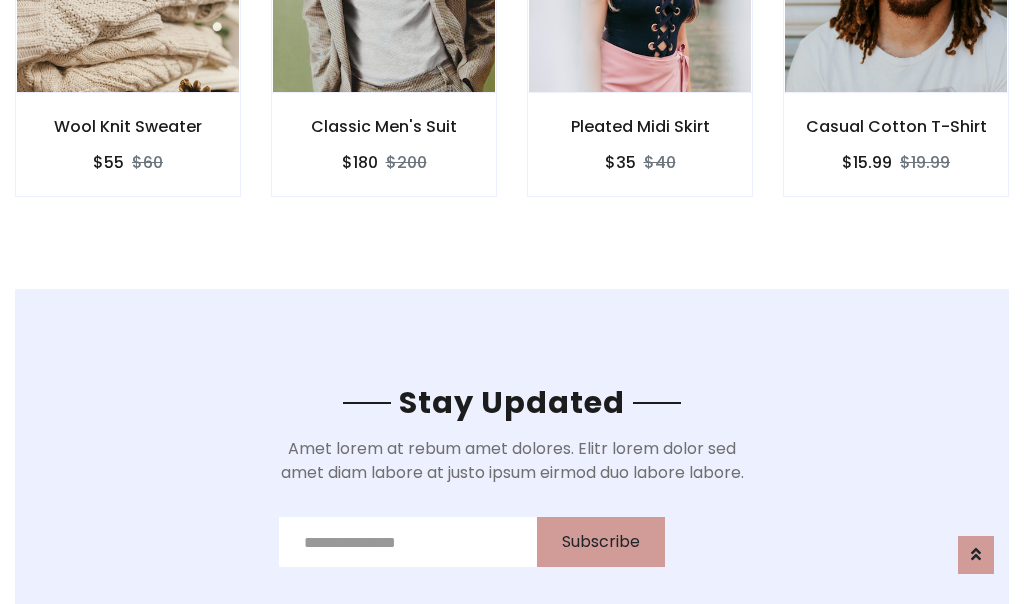 scroll, scrollTop: 3012, scrollLeft: 0, axis: vertical 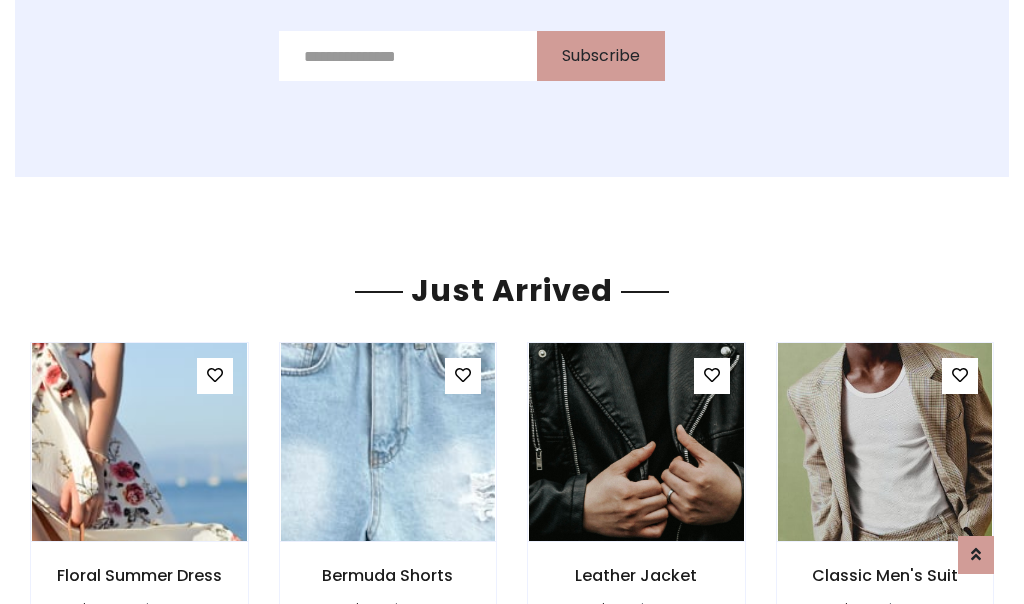 click on "Pleated Midi Skirt
$35
$40" at bounding box center [640, -428] 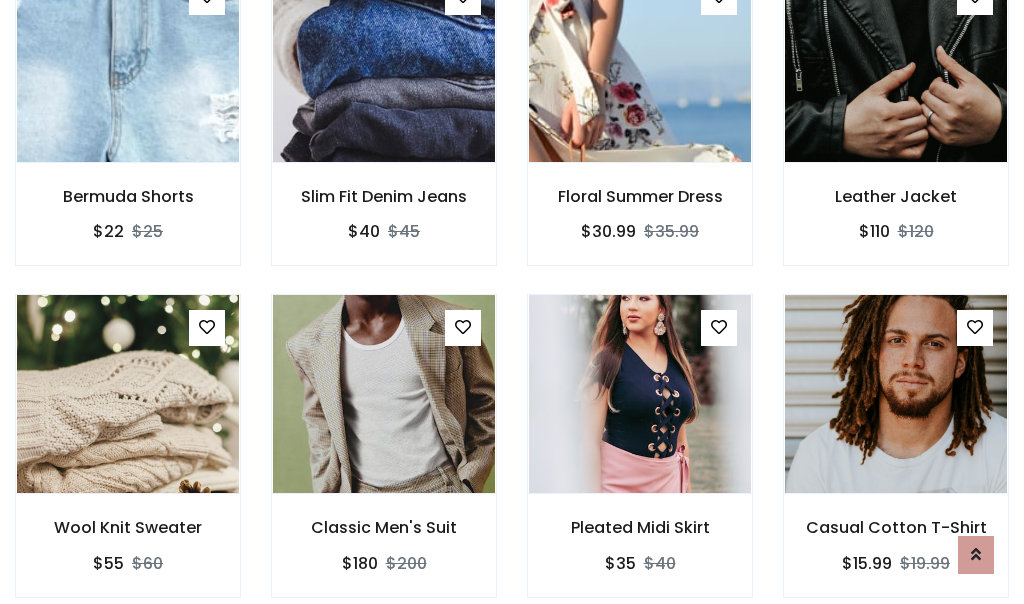 scroll, scrollTop: 2124, scrollLeft: 0, axis: vertical 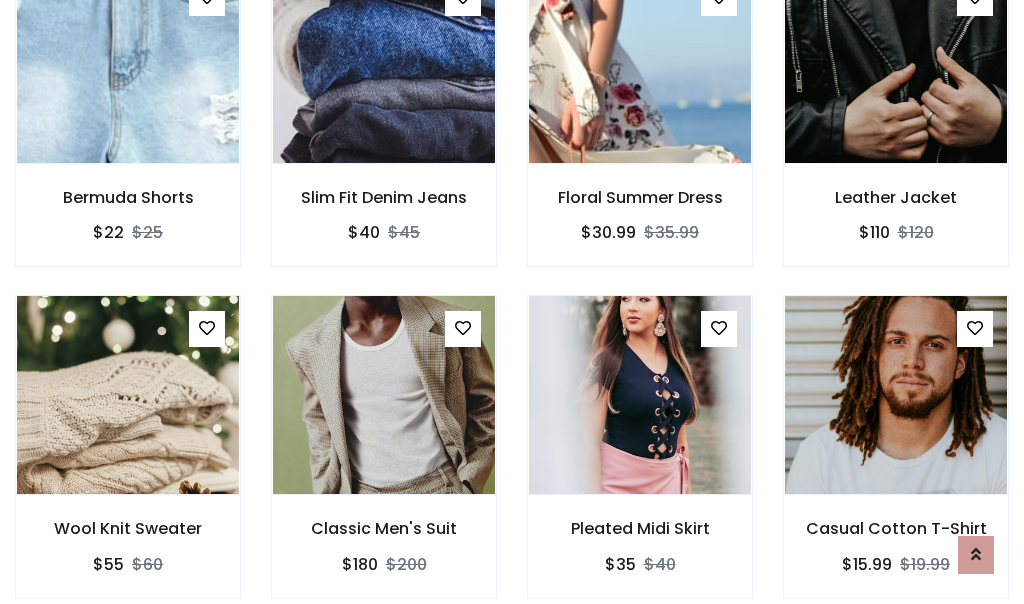 click on "Pleated Midi Skirt
$35
$40" at bounding box center (640, 460) 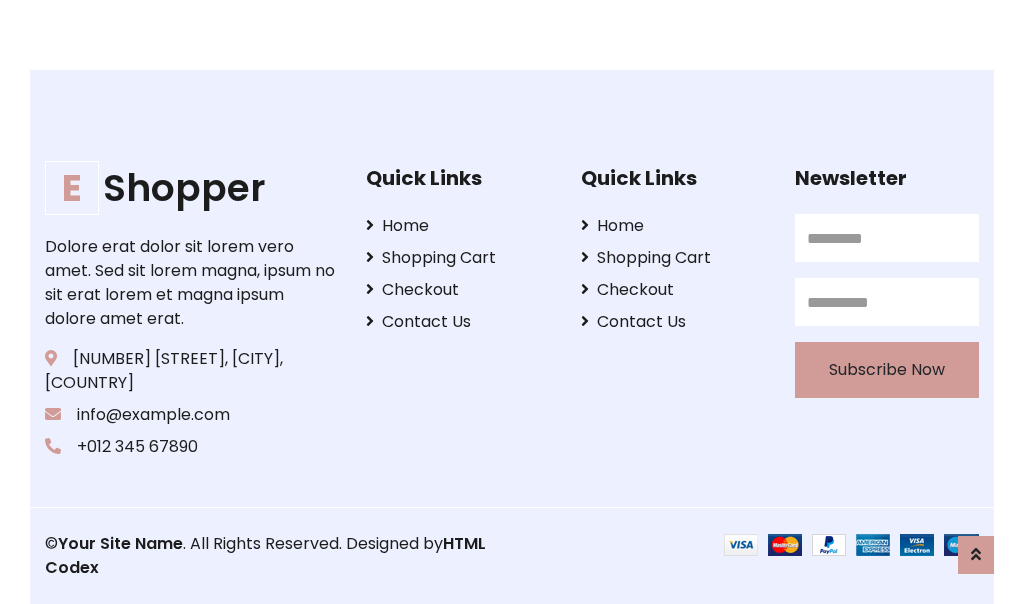 scroll, scrollTop: 3807, scrollLeft: 0, axis: vertical 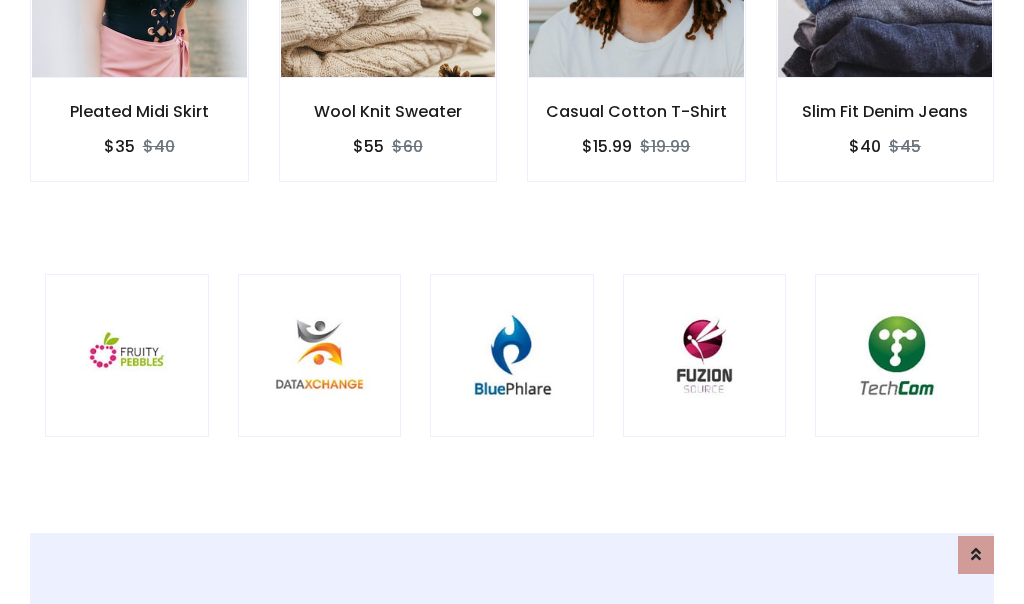 click at bounding box center (512, 356) 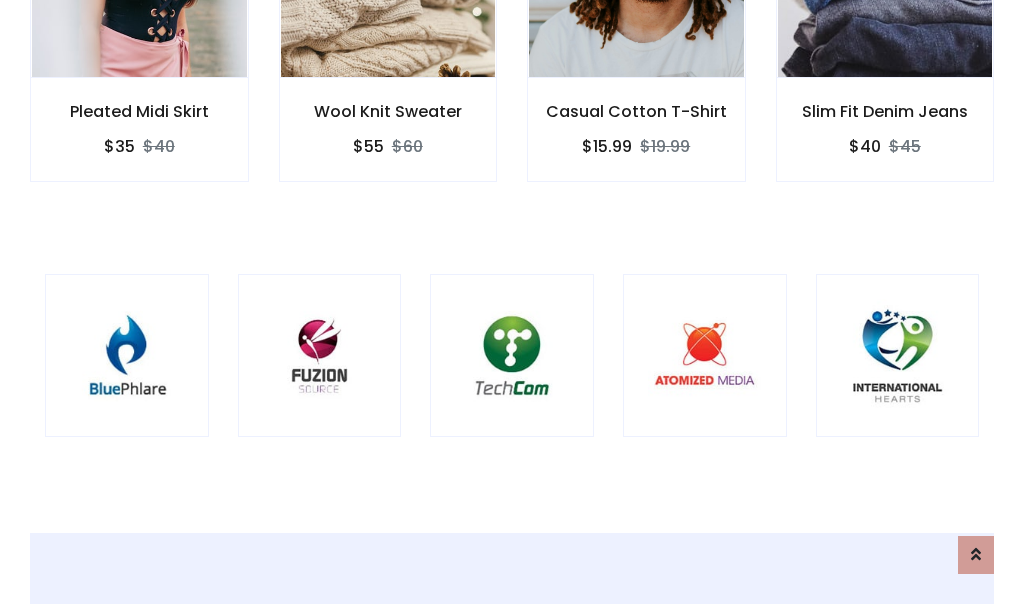 click at bounding box center (512, 356) 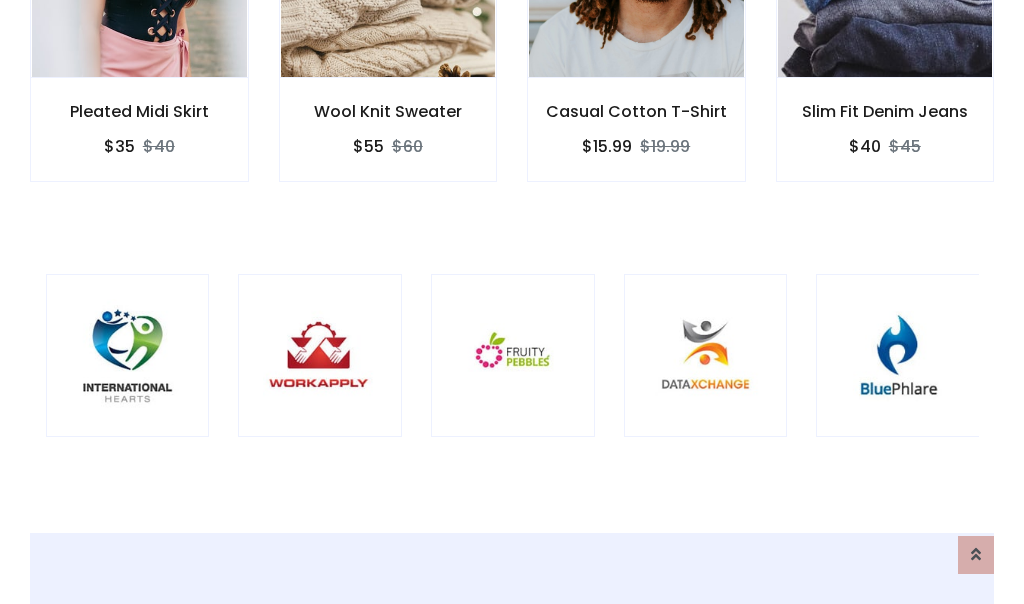scroll, scrollTop: 0, scrollLeft: 0, axis: both 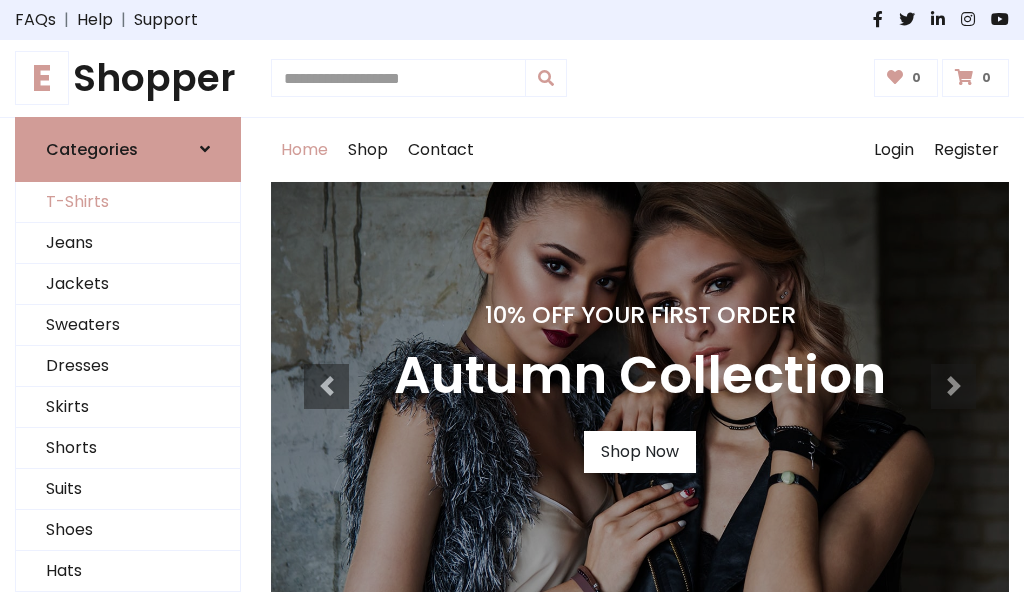 click on "T-Shirts" at bounding box center (128, 202) 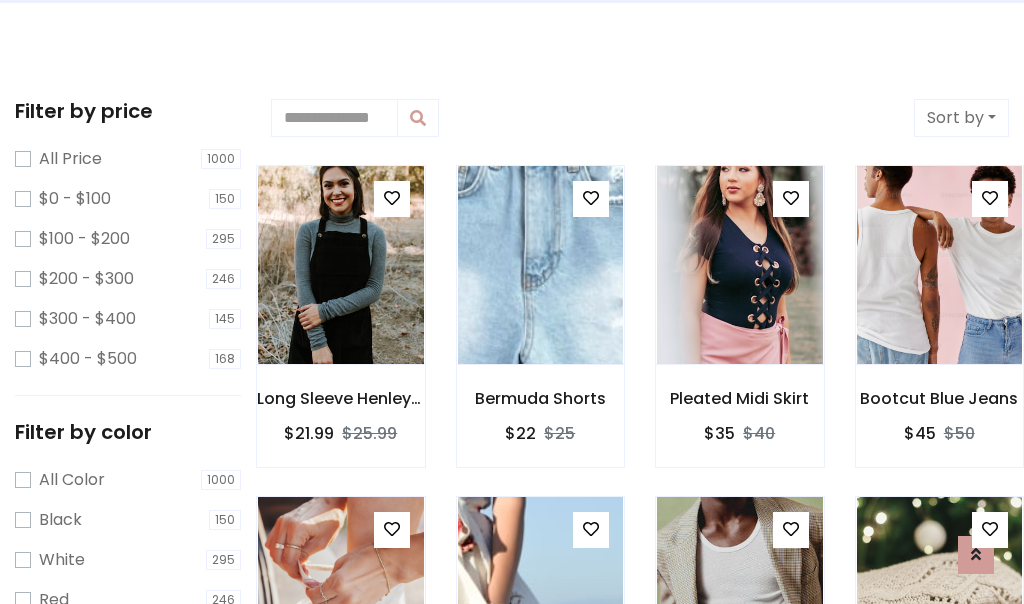 scroll, scrollTop: 0, scrollLeft: 0, axis: both 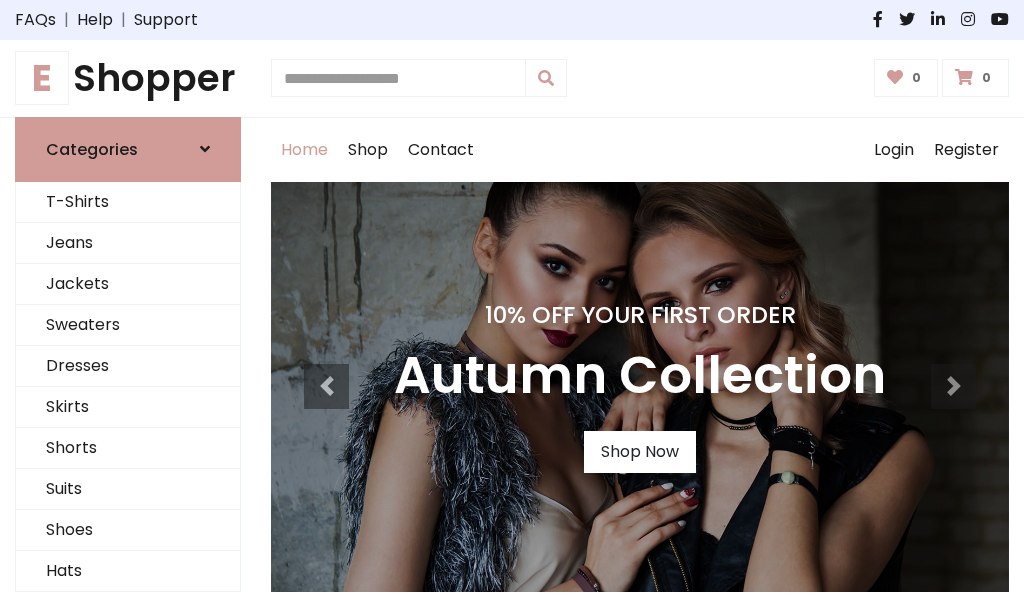 click on "E Shopper" at bounding box center (128, 78) 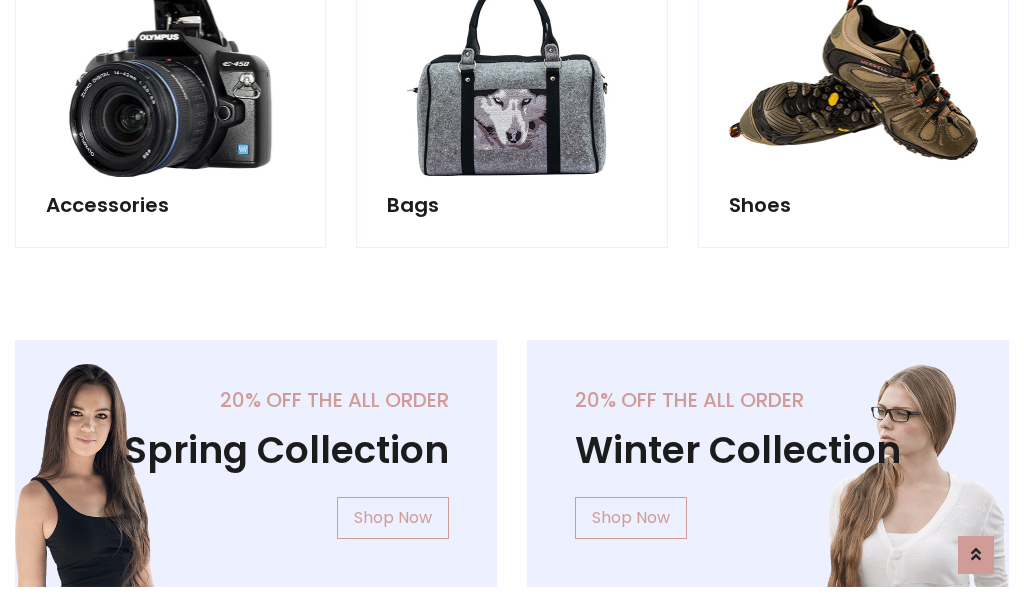 scroll, scrollTop: 1943, scrollLeft: 0, axis: vertical 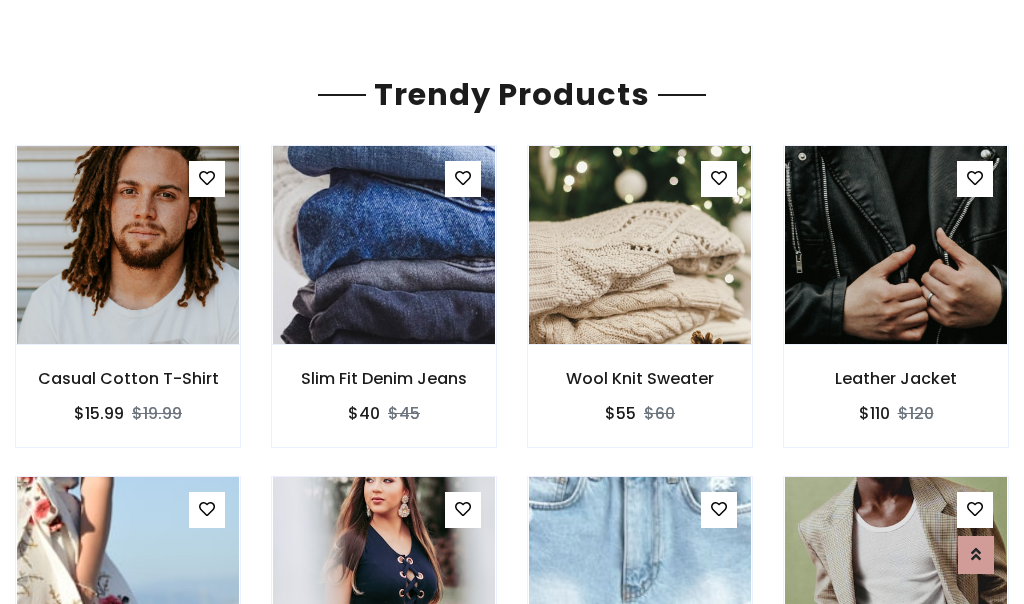 click on "Shop" at bounding box center [368, -1793] 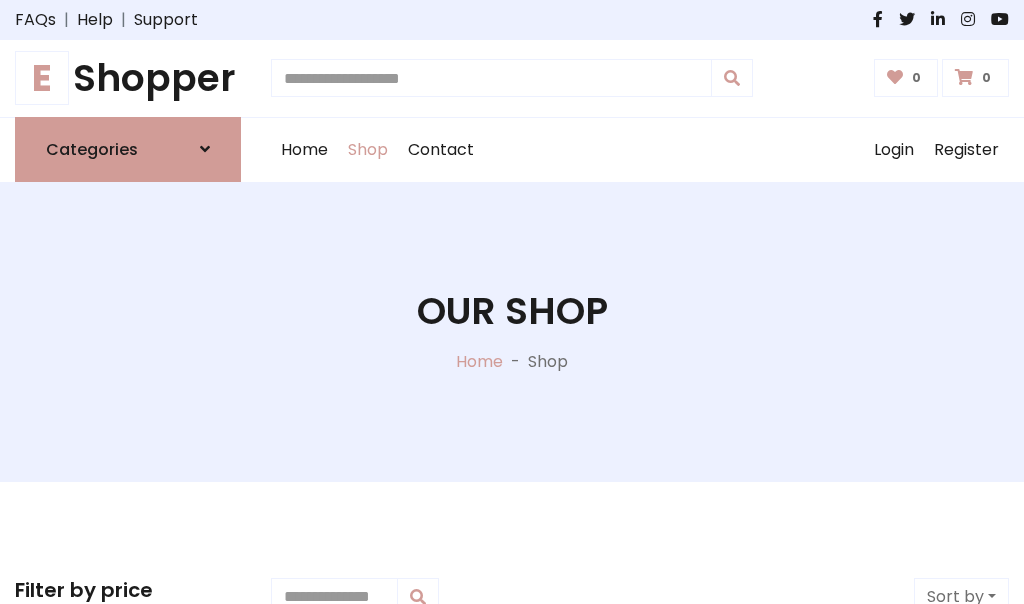 scroll, scrollTop: 0, scrollLeft: 0, axis: both 